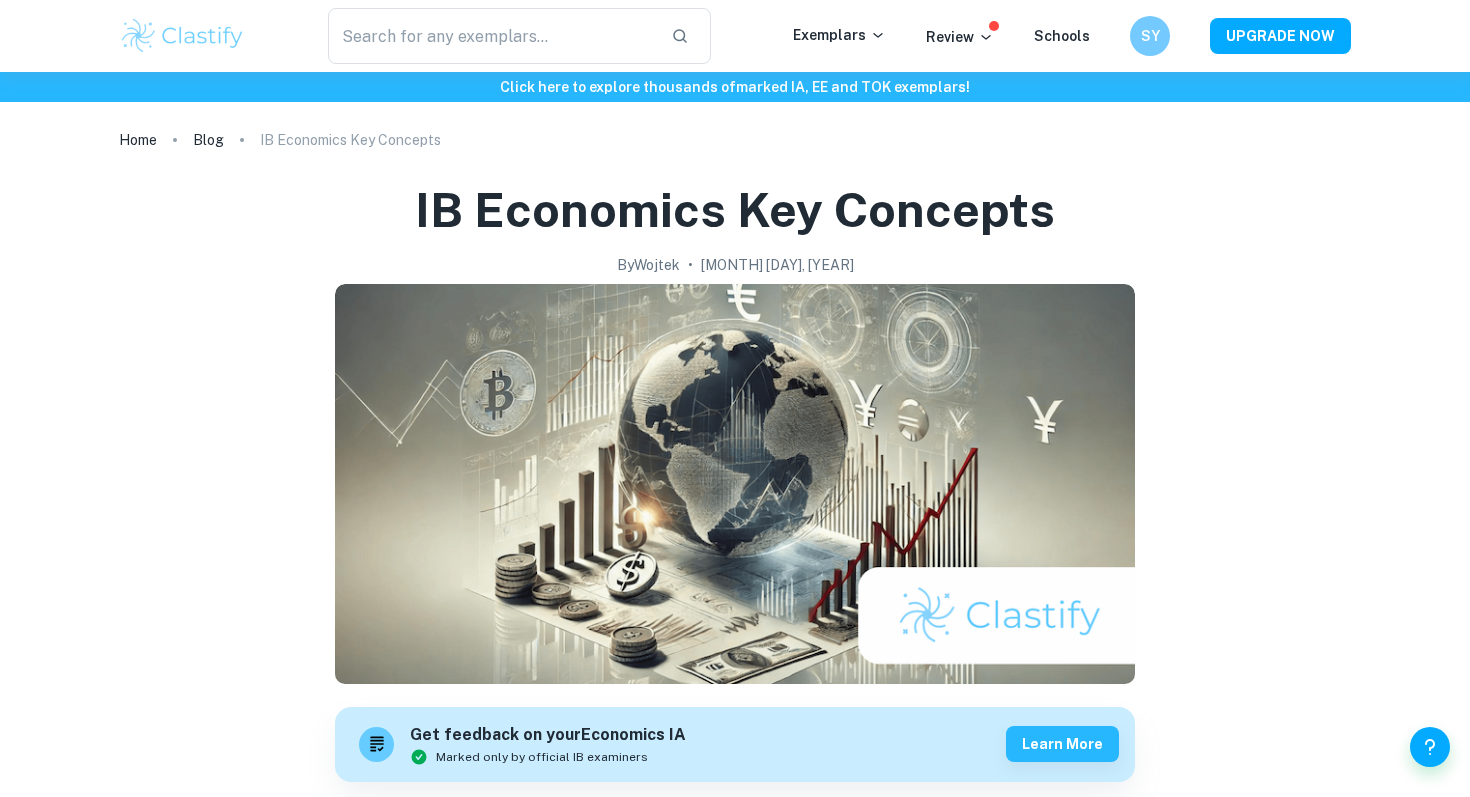 scroll, scrollTop: 0, scrollLeft: 0, axis: both 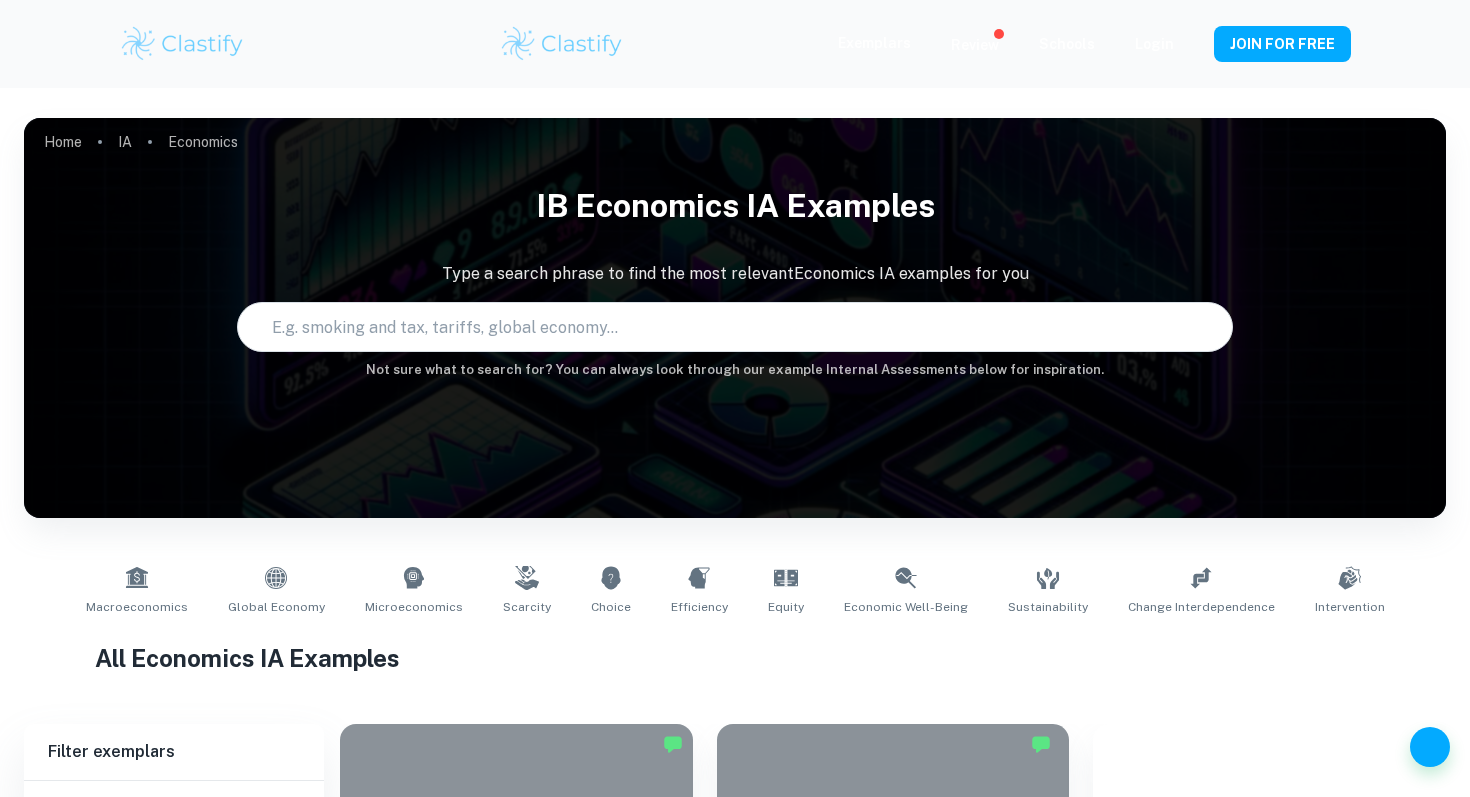type on "Economics" 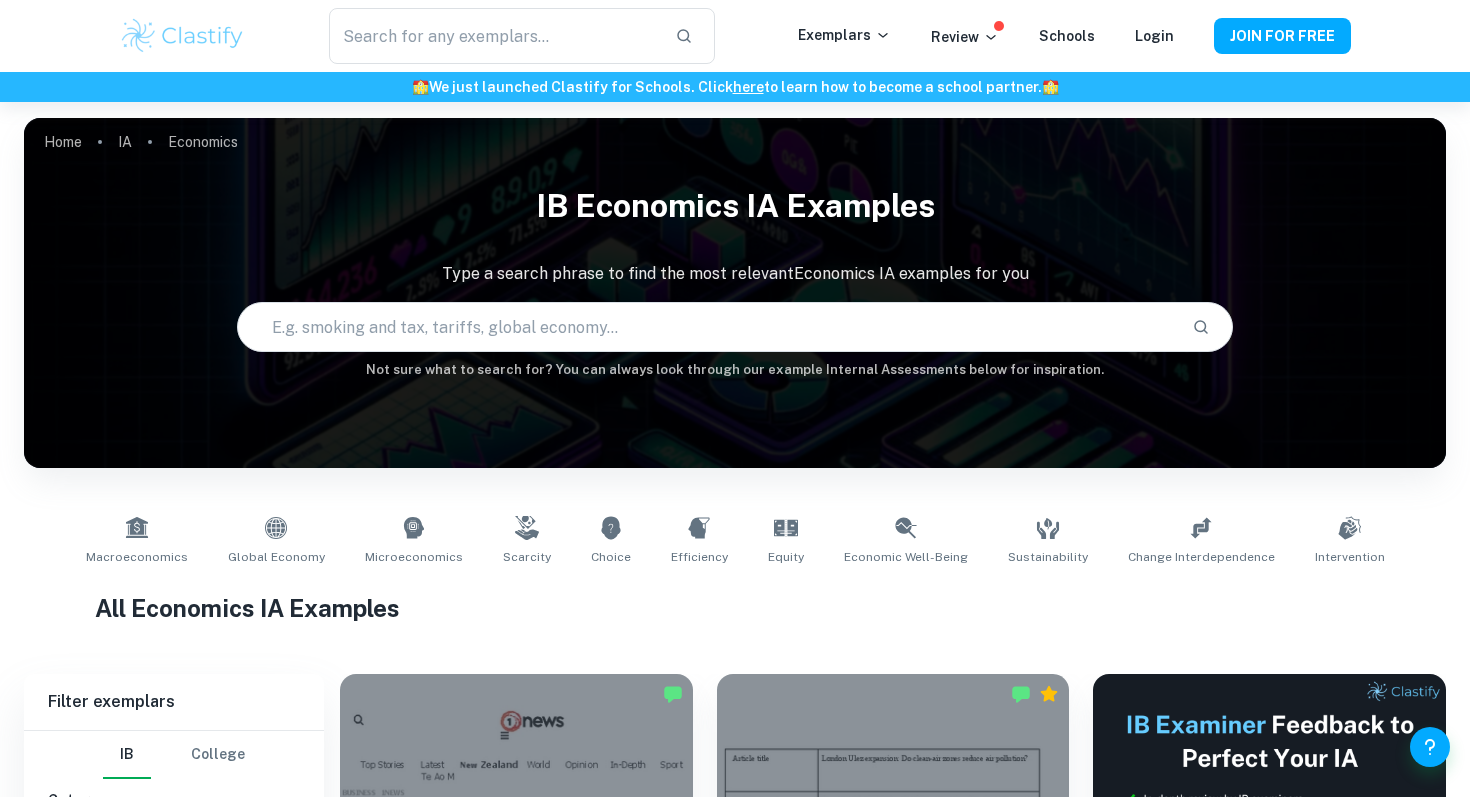 scroll, scrollTop: 599, scrollLeft: 0, axis: vertical 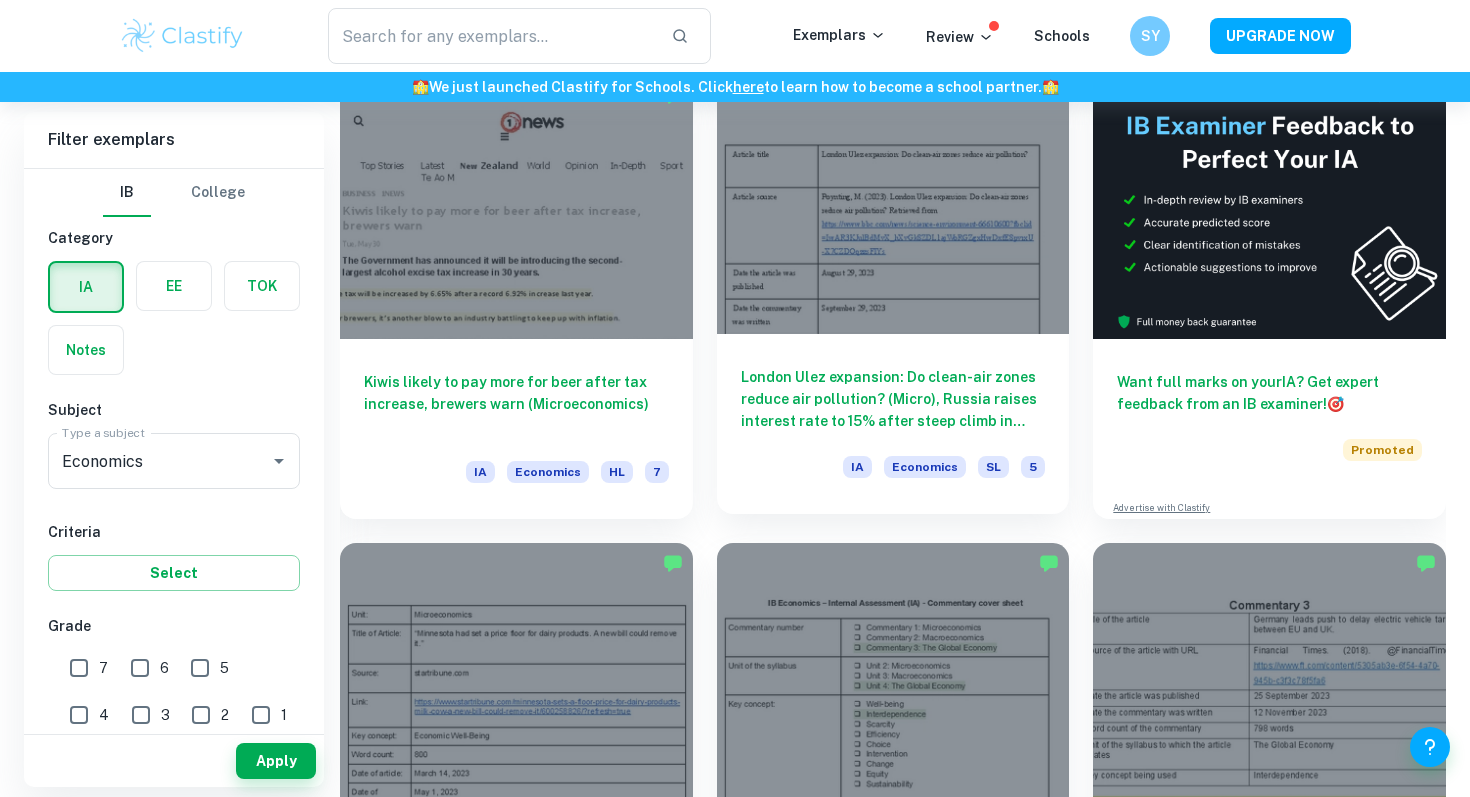 click on "London Ulez expansion: Do clean-air zones reduce air pollution? (Micro), Russia raises interest rate to 15% after steep climb in inflation (Macro), EU to hit Chinese electric vehicles with increased tariffs( Global)" at bounding box center [893, 399] 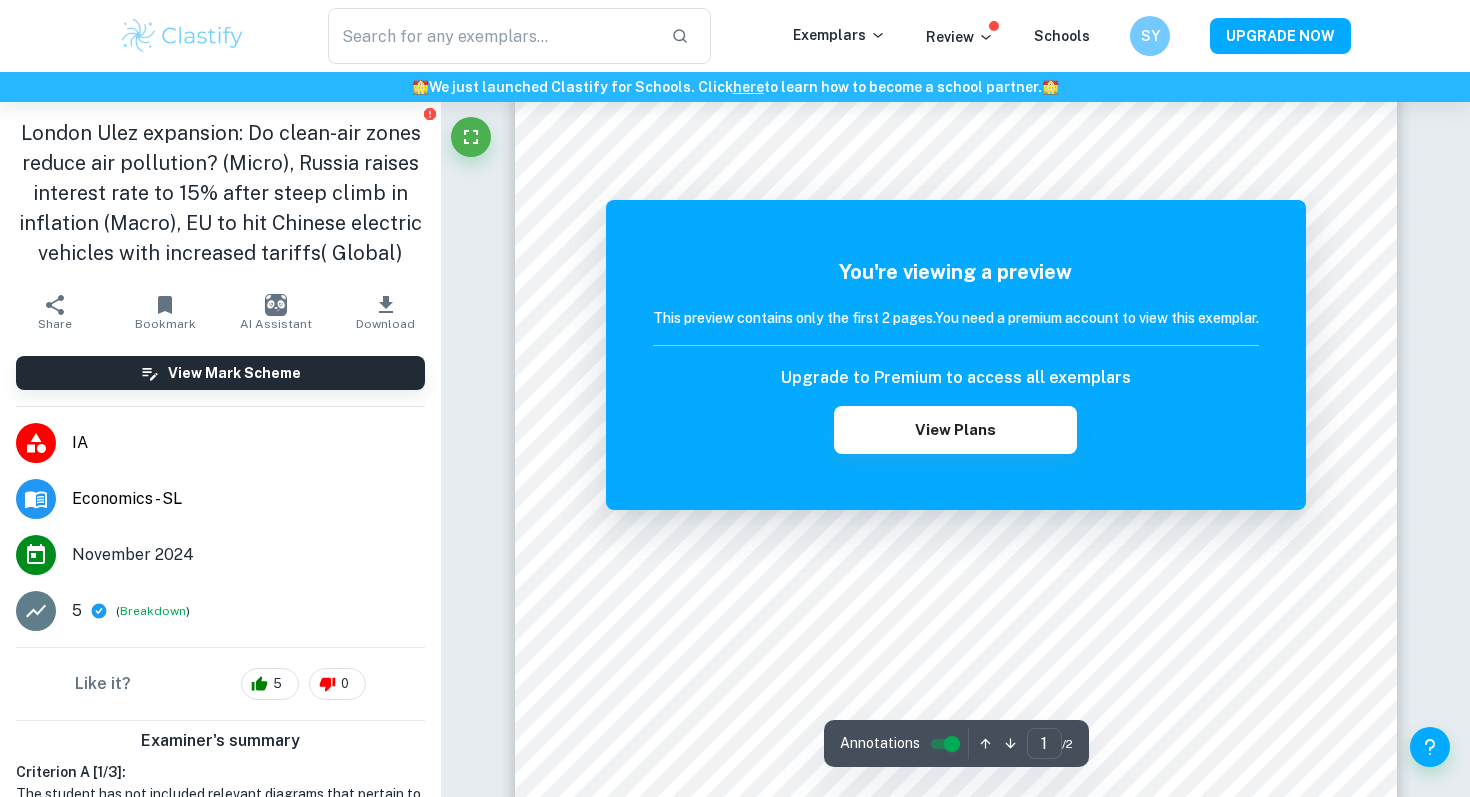 scroll, scrollTop: 176, scrollLeft: 0, axis: vertical 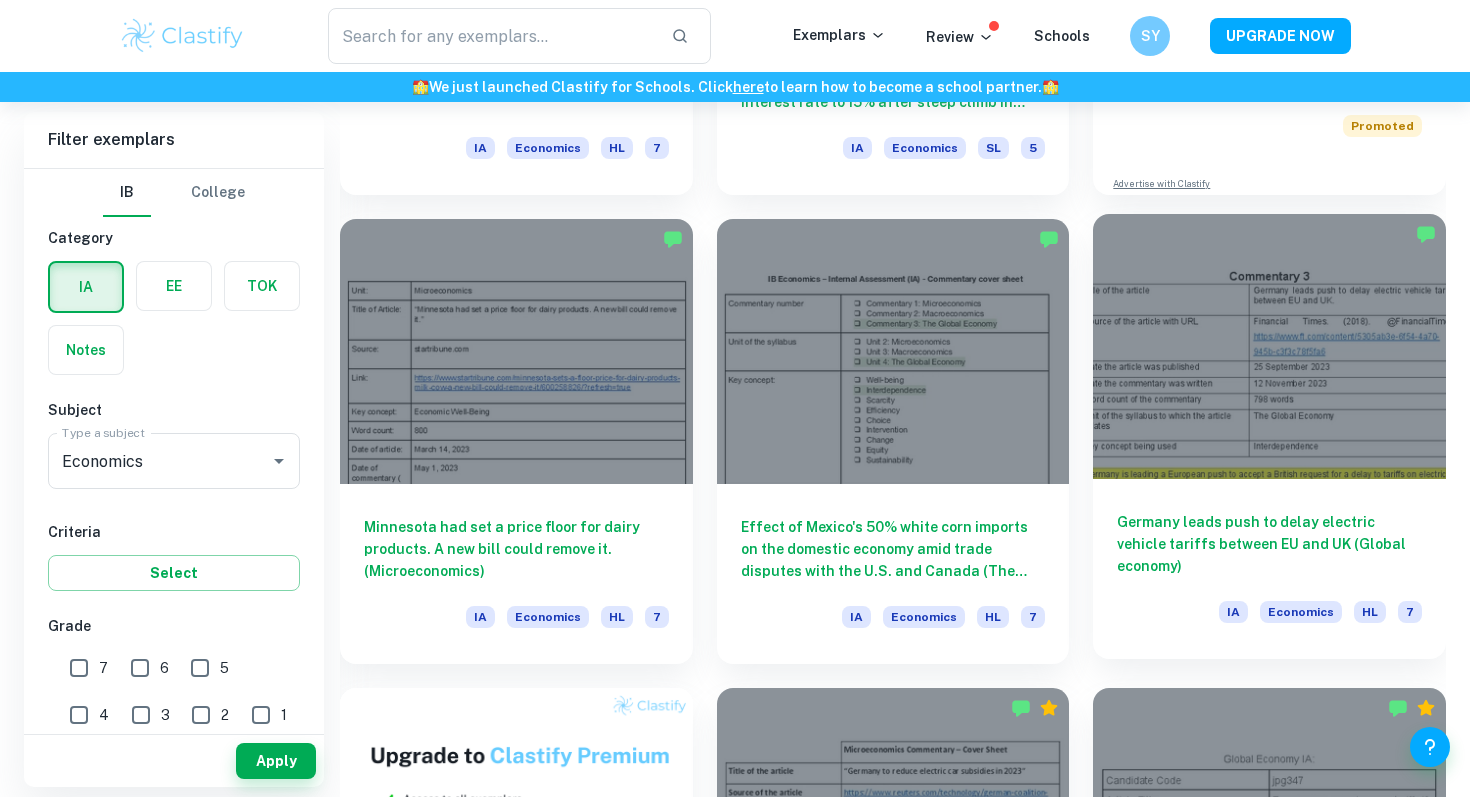 click at bounding box center [1269, 346] 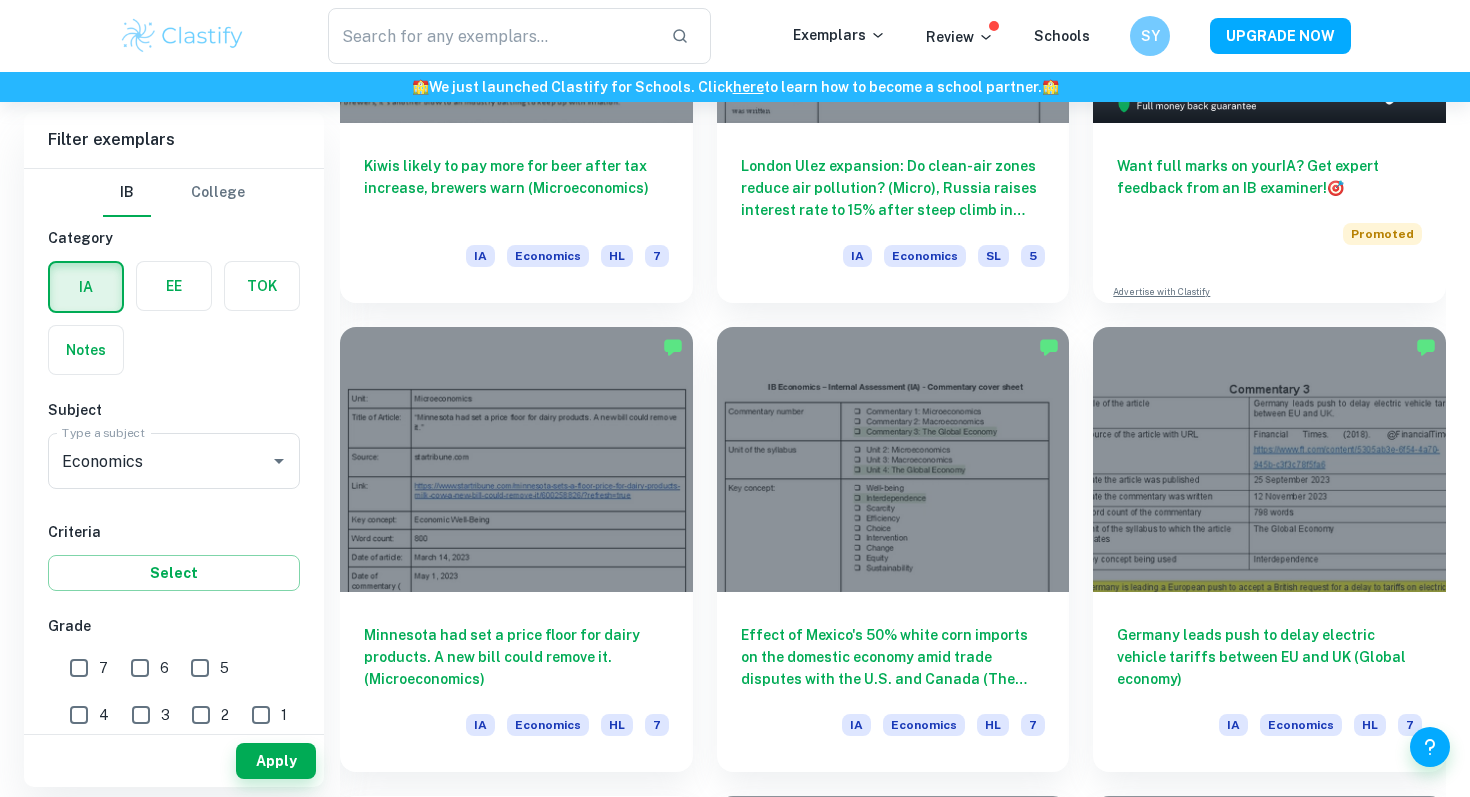scroll, scrollTop: 817, scrollLeft: 0, axis: vertical 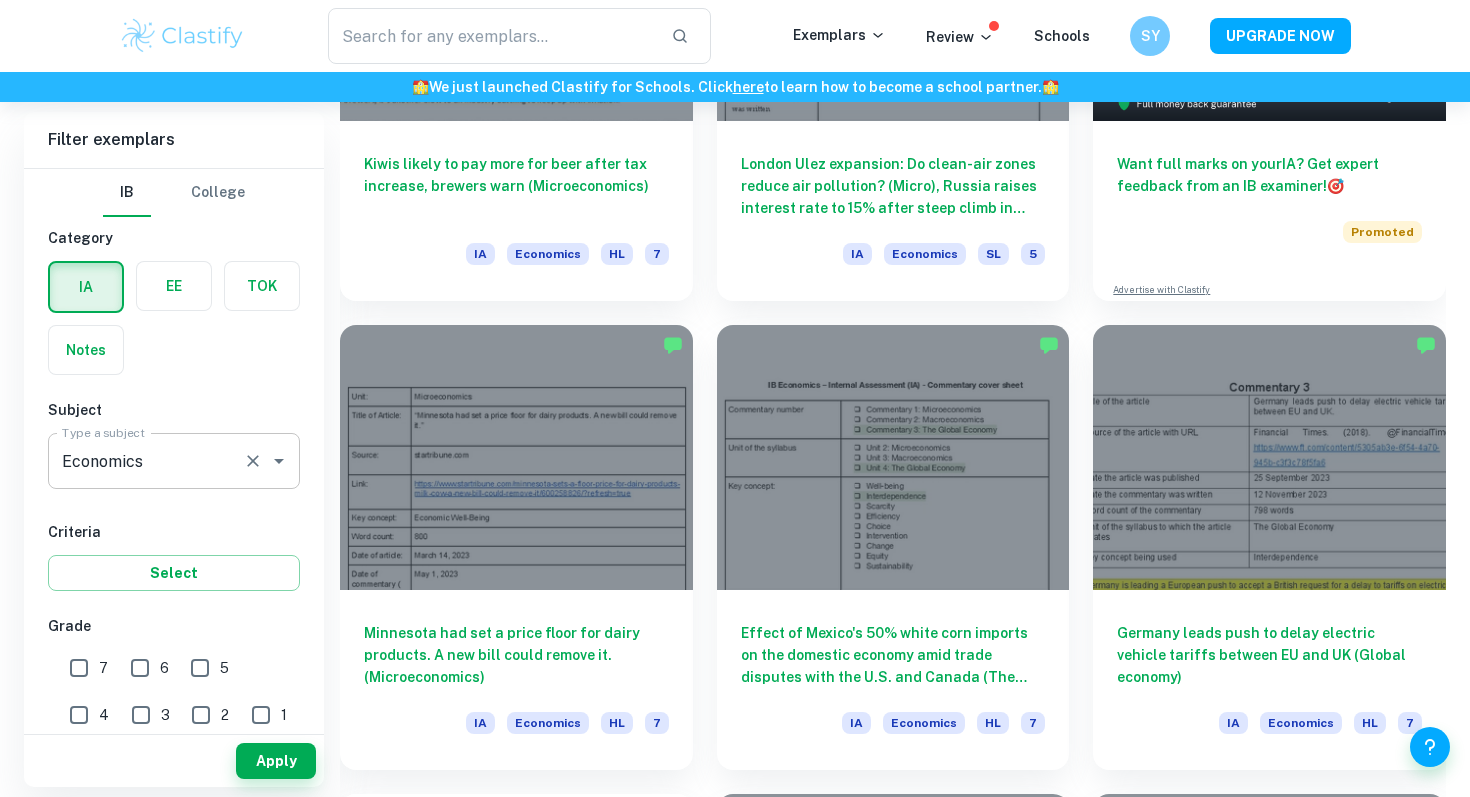 click on "Economics" at bounding box center [146, 461] 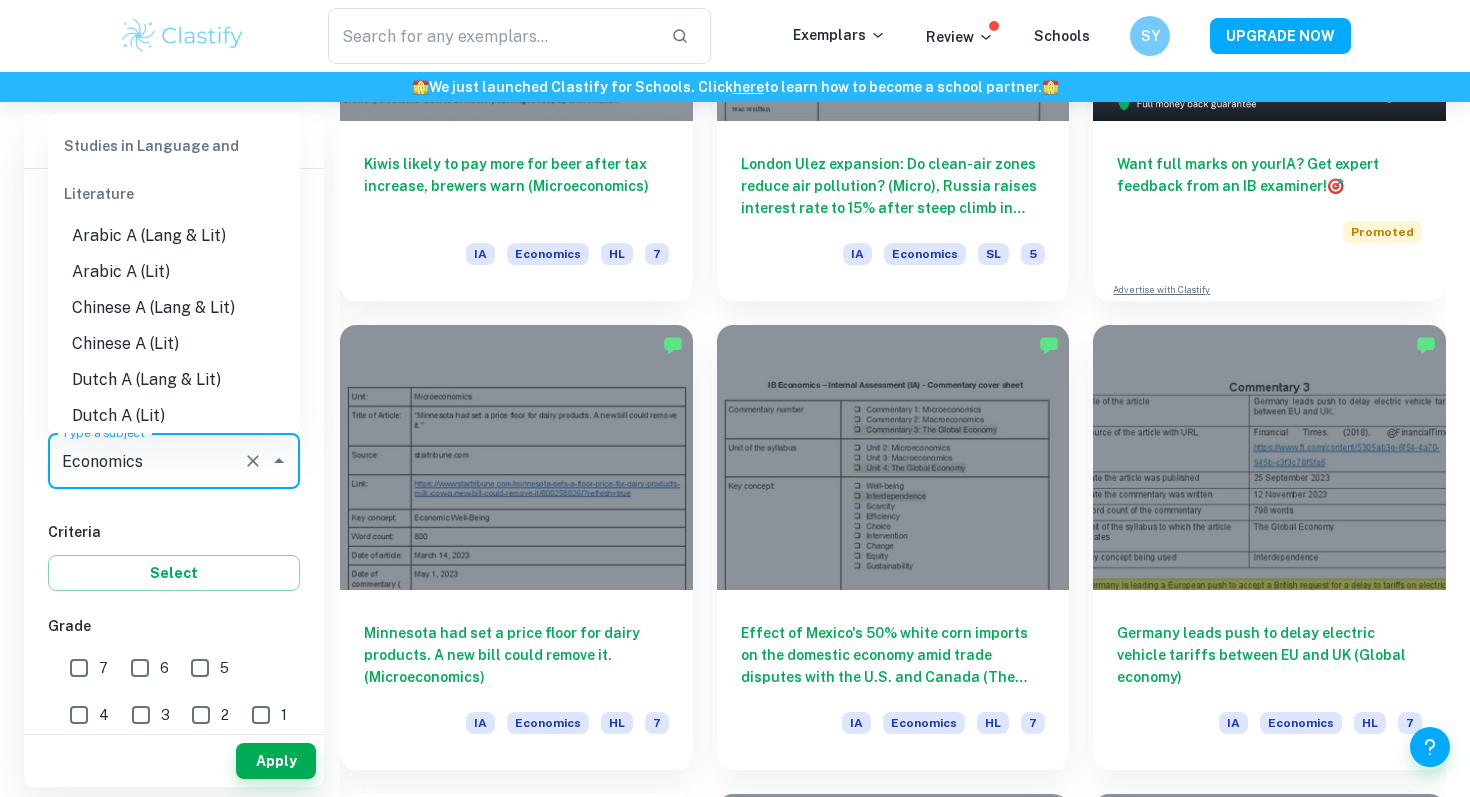 scroll, scrollTop: 1705, scrollLeft: 0, axis: vertical 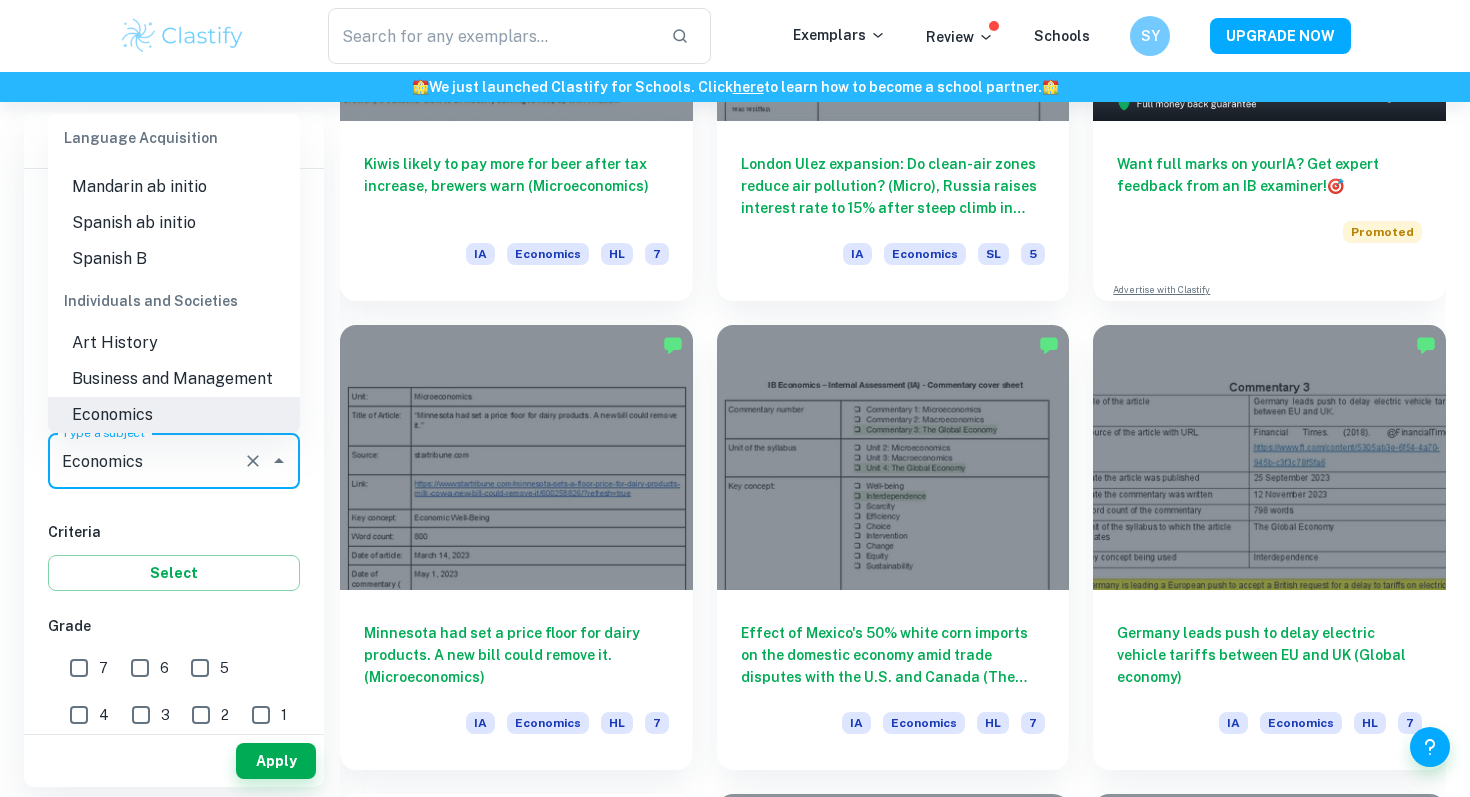 click on "Economics" at bounding box center (146, 461) 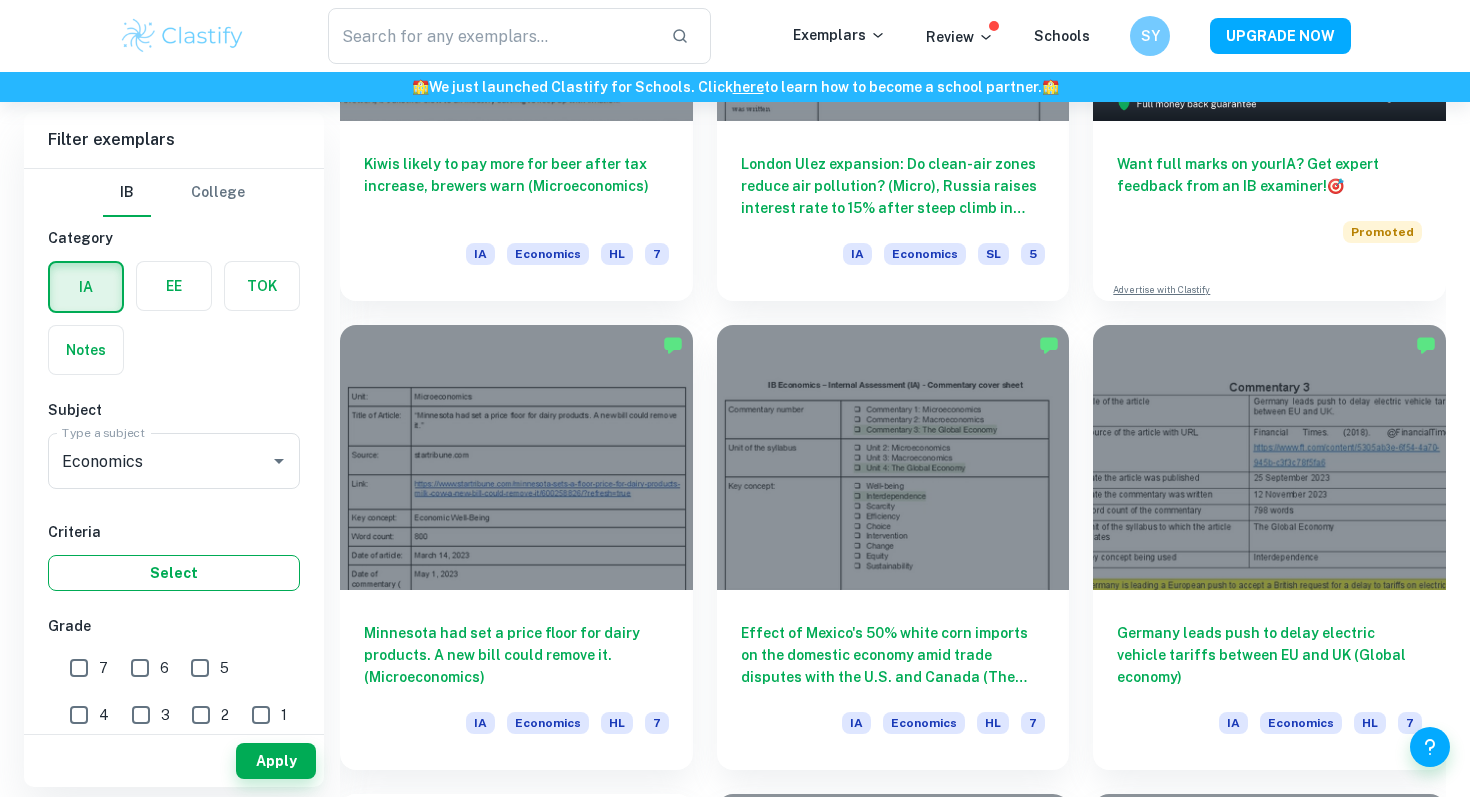 click on "Select" at bounding box center (174, 573) 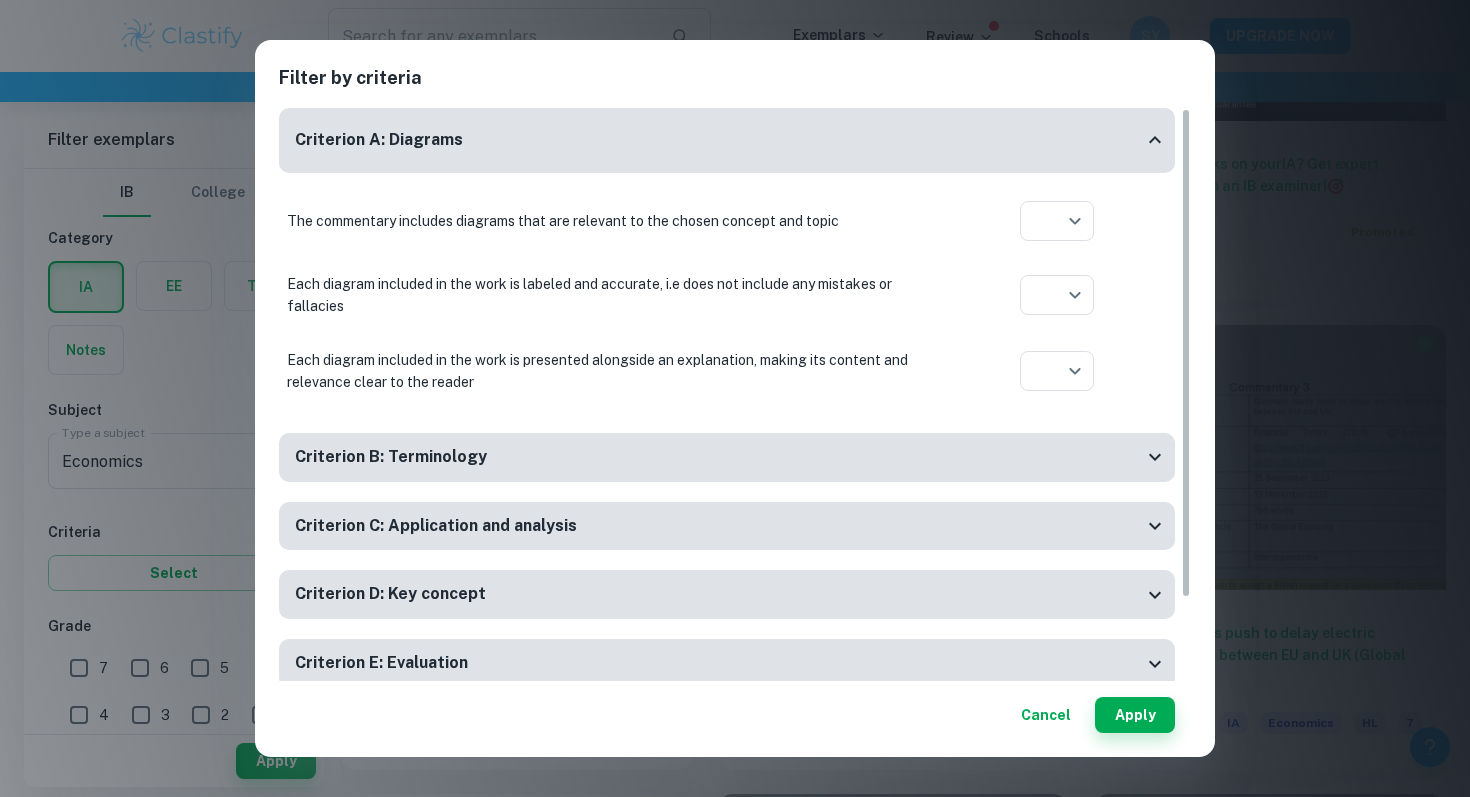 click on "Filter by criteria Criterion A: Diagrams The commentary includes diagrams that are relevant to the chosen concept and topic ​ Aplication year Each diagram included in the work is labeled and accurate, i.e does not include any mistakes or fallacies ​ Aplication year Each diagram included in the work is presented alongside an explanation, making its content and relevance clear to the reader ​ Aplication year Criterion B: Terminology  The commentary correctly uses subject-specific terminology that is relevant to the chosen article and key concept ​ Aplication year The incorporation of subject-specific terminology is evident throughout the whole work ​ Aplication year Criterion C: Application and analysis Criterion D: Key concept Criterion E: Evaluation Other requirements Cancel Apply" at bounding box center [735, 398] 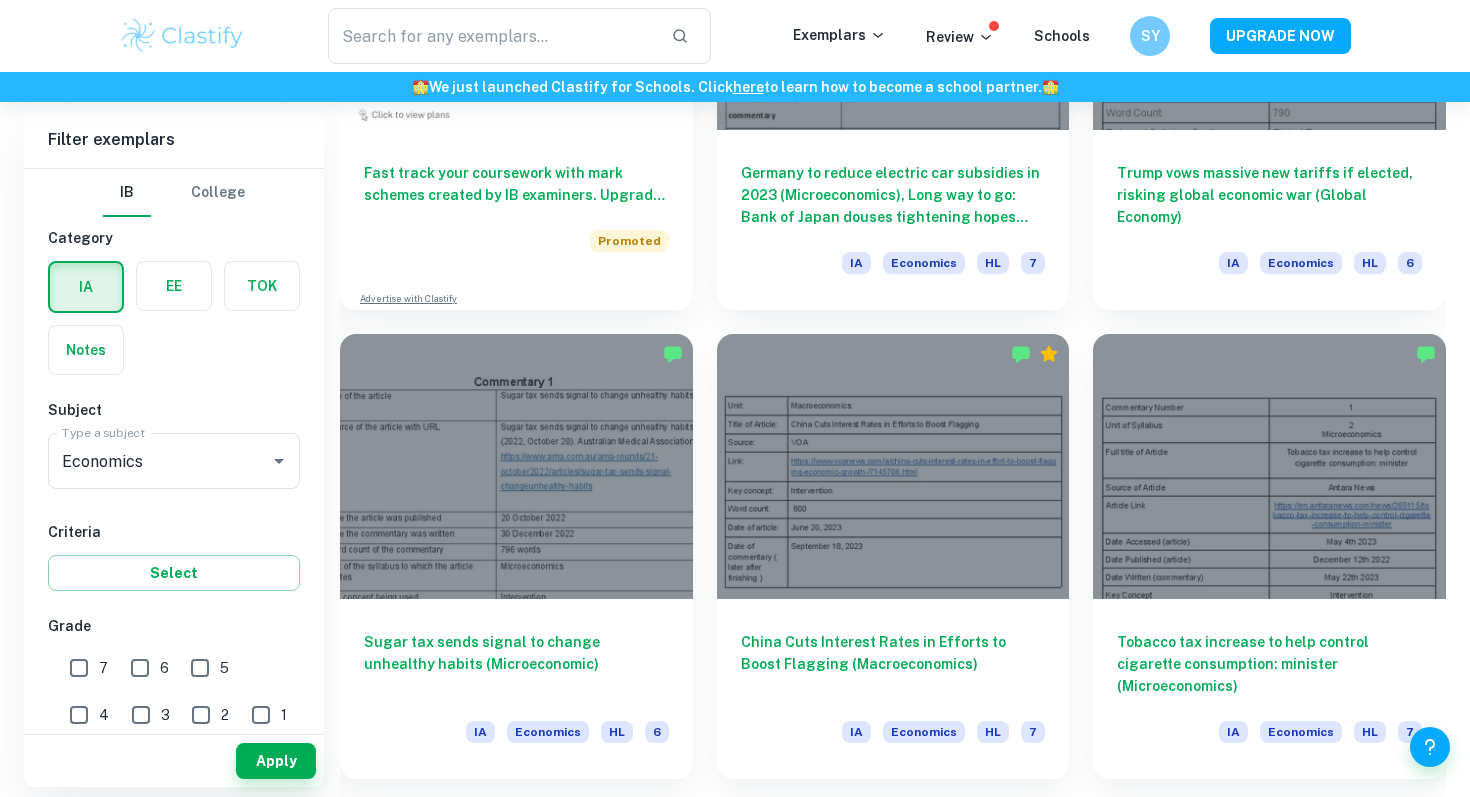 scroll, scrollTop: 1761, scrollLeft: 0, axis: vertical 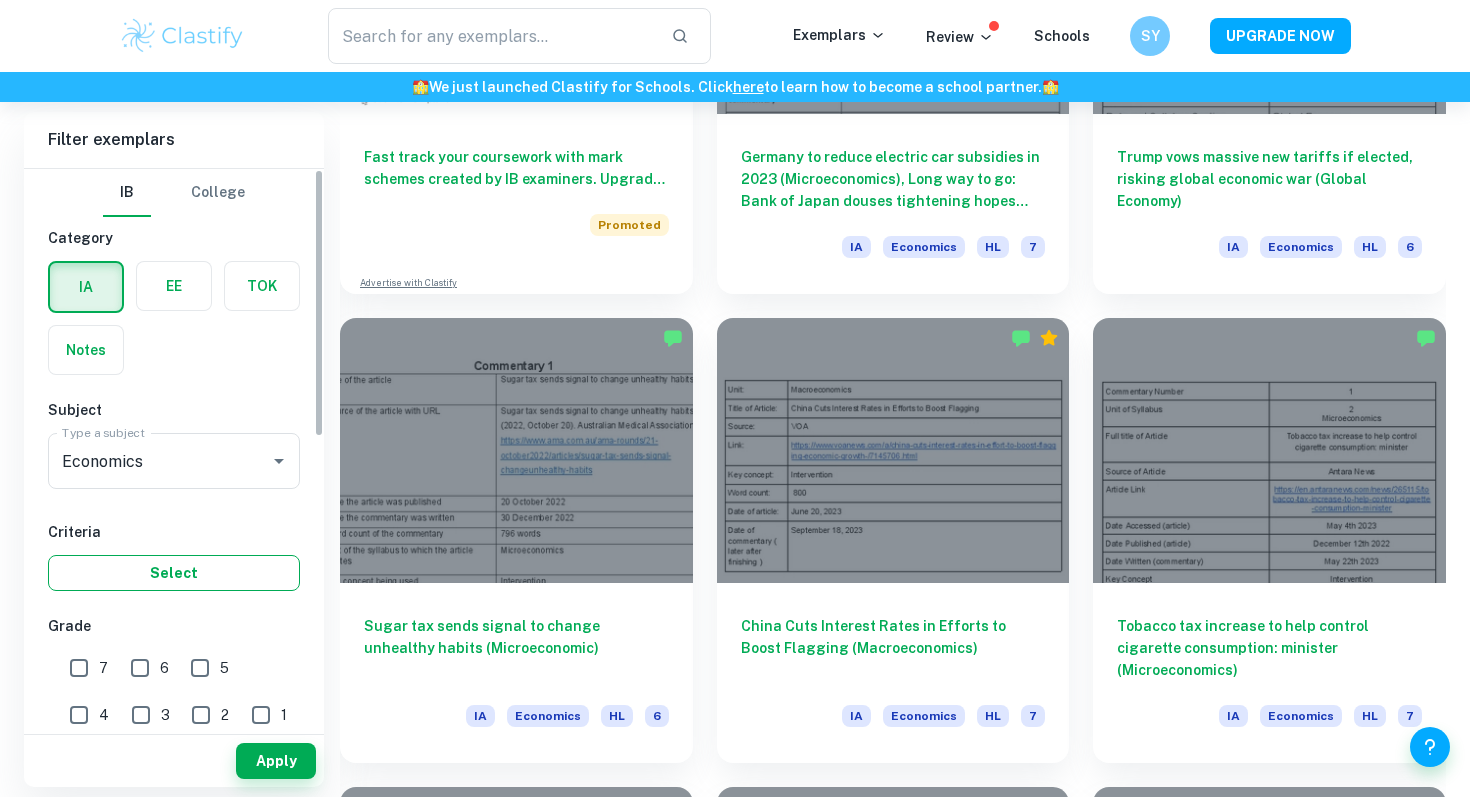 click on "Select" at bounding box center (174, 573) 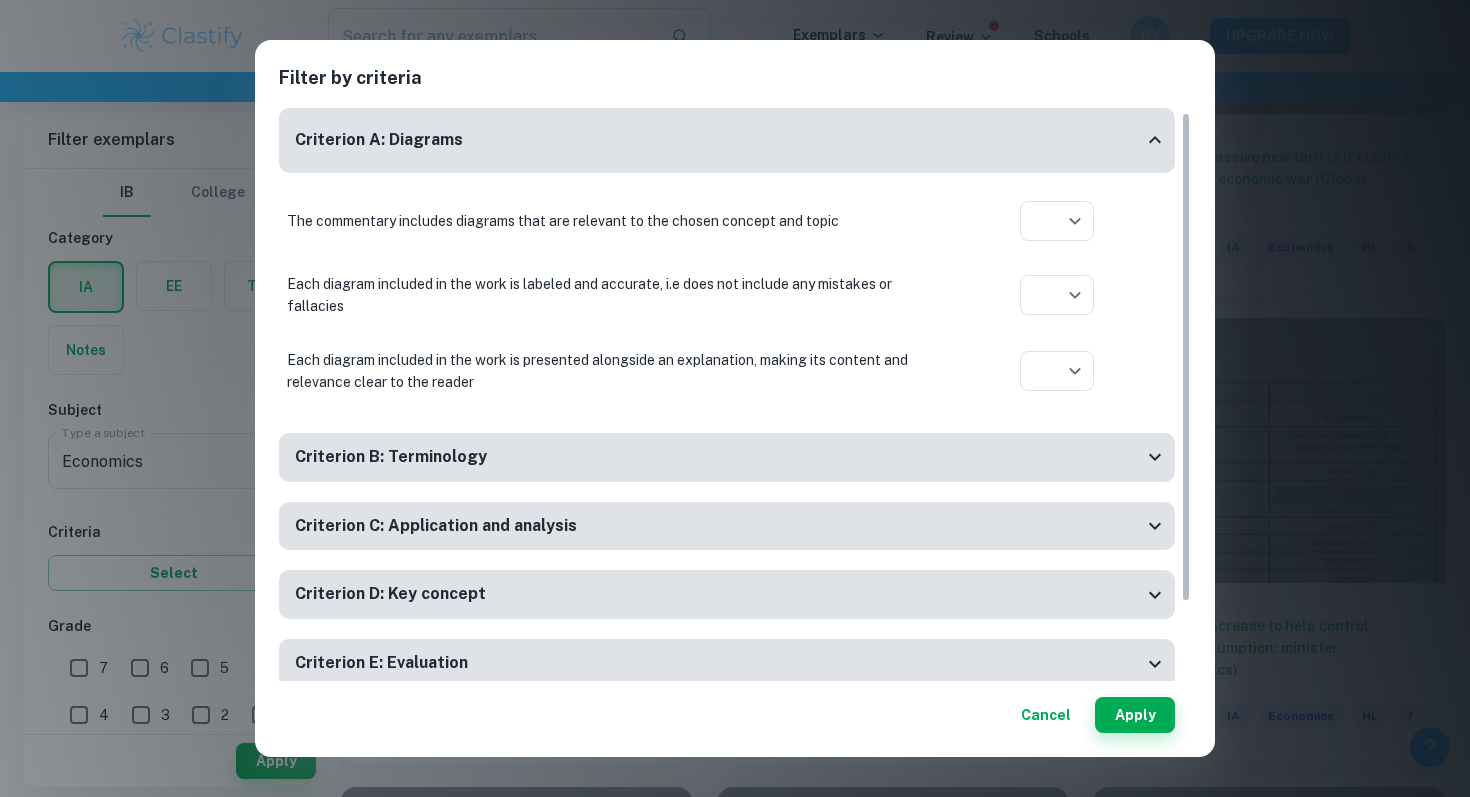 scroll, scrollTop: 96, scrollLeft: 0, axis: vertical 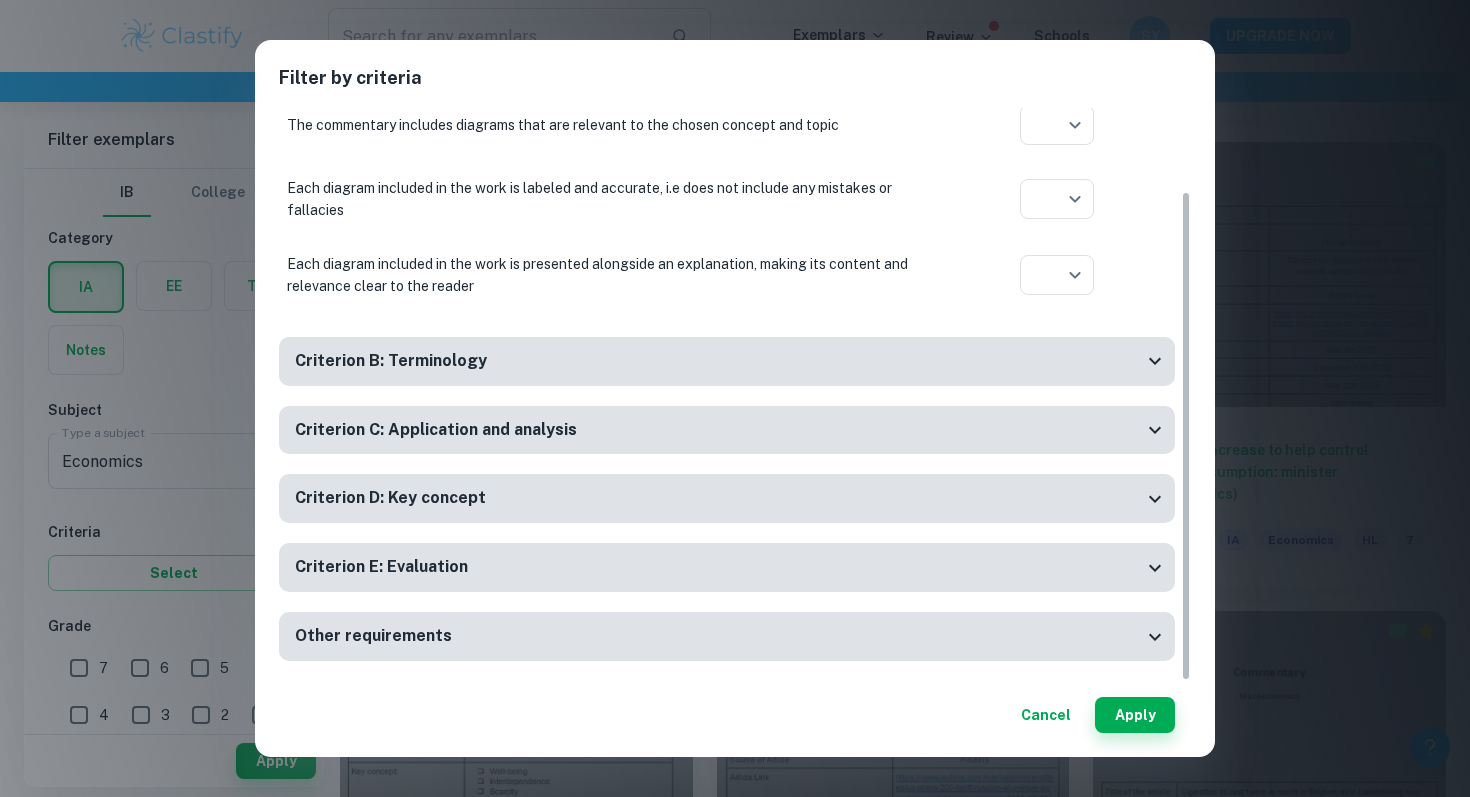 click on "Filter by criteria Criterion A: Diagrams The commentary includes diagrams that are relevant to the chosen concept and topic ​ Aplication year Each diagram included in the work is labeled and accurate, i.e does not include any mistakes or fallacies ​ Aplication year Each diagram included in the work is presented alongside an explanation, making its content and relevance clear to the reader ​ Aplication year Criterion B: Terminology  The commentary correctly uses subject-specific terminology that is relevant to the chosen article and key concept ​ Aplication year The incorporation of subject-specific terminology is evident throughout the whole work ​ Aplication year Criterion C: Application and analysis Criterion D: Key concept Criterion E: Evaluation Other requirements Cancel Apply" at bounding box center [735, 398] 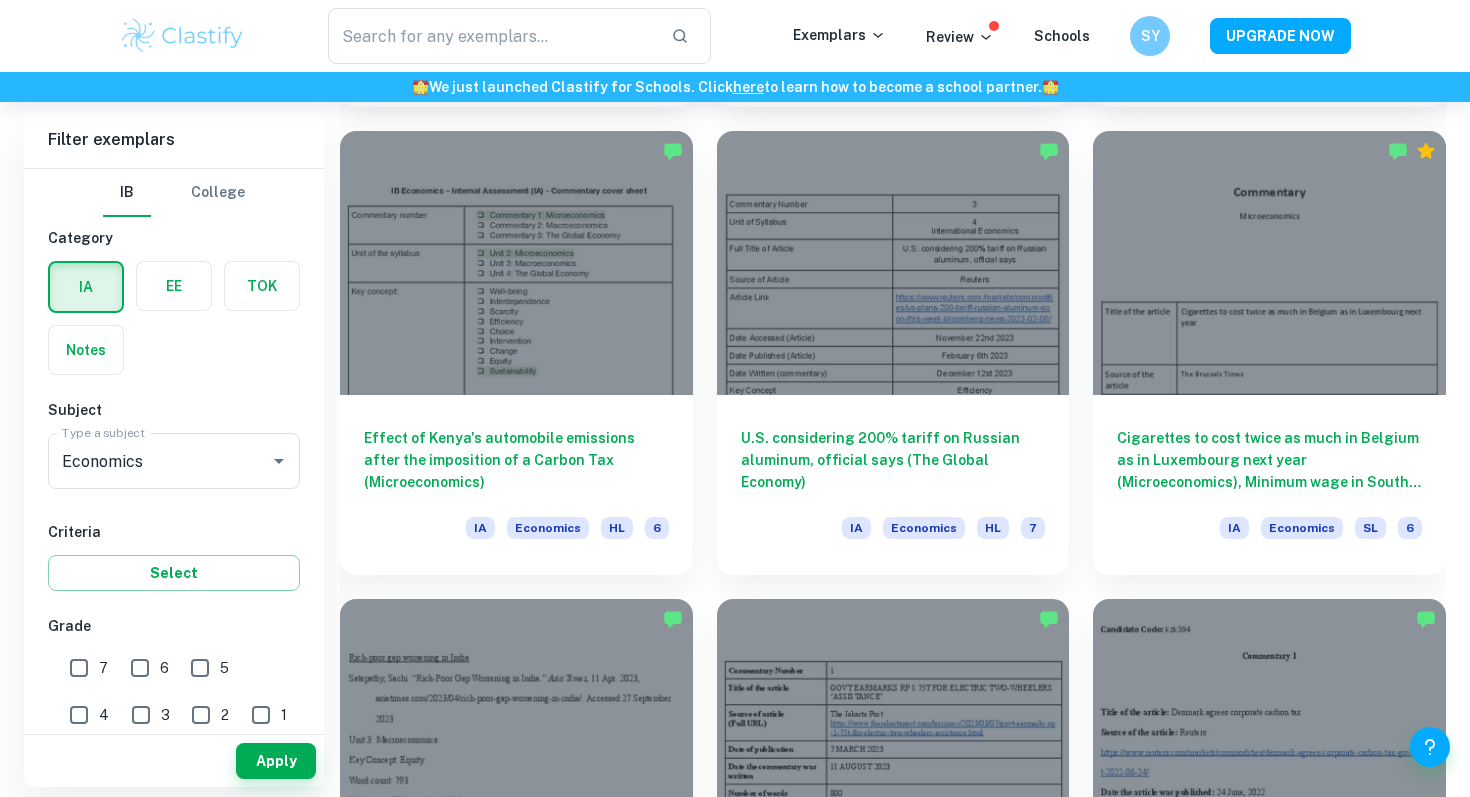 scroll, scrollTop: 2421, scrollLeft: 0, axis: vertical 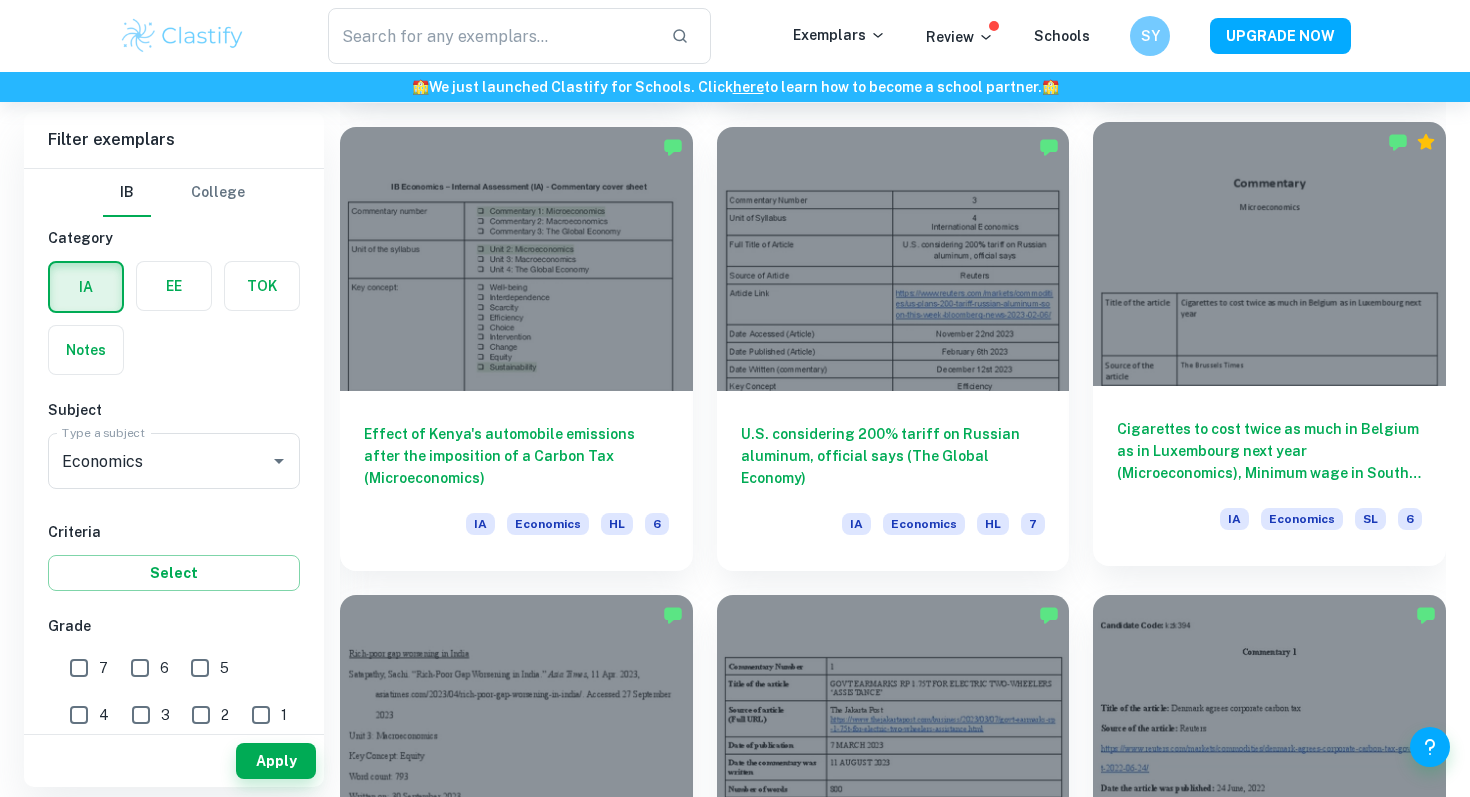 click at bounding box center [1269, 254] 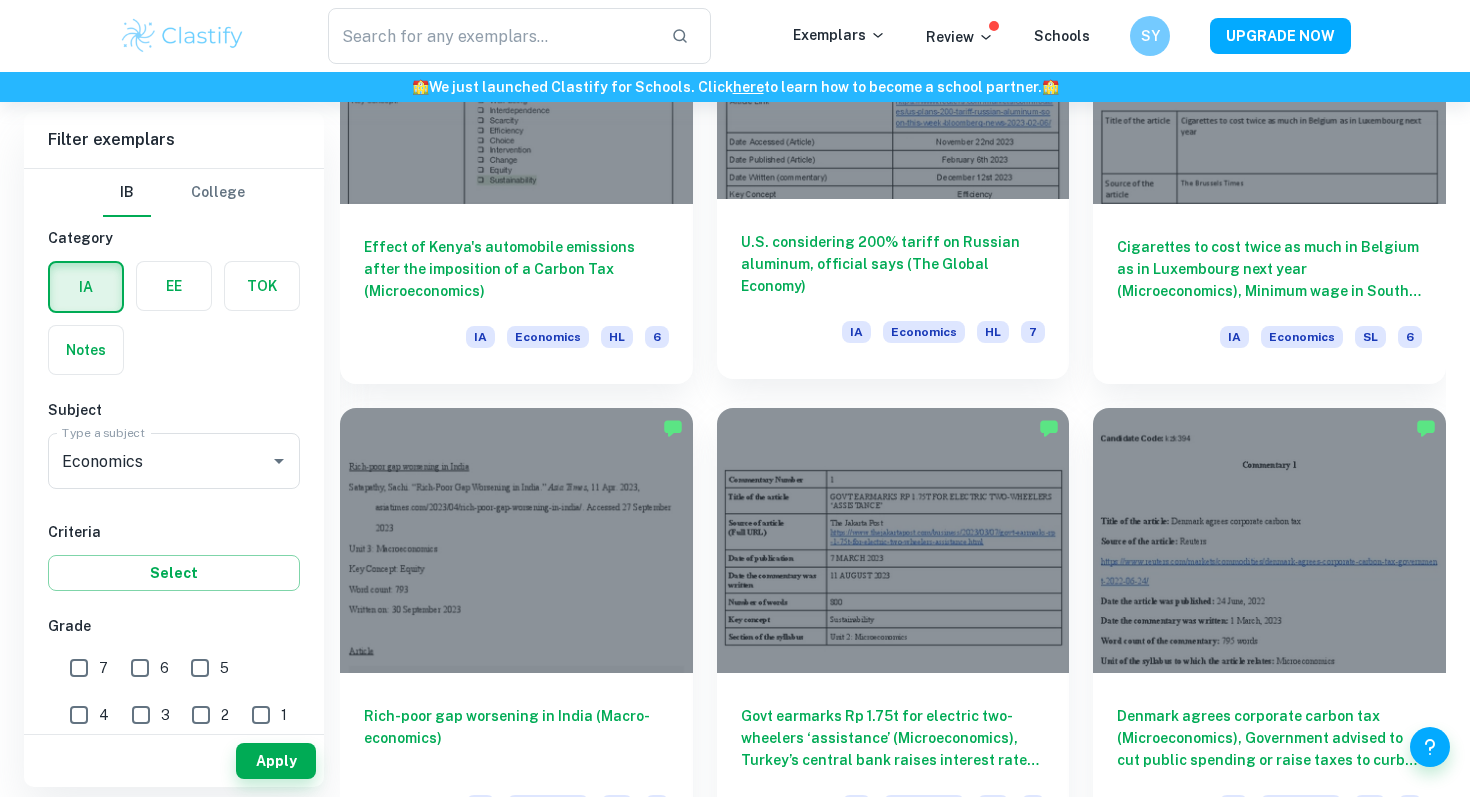 scroll, scrollTop: 2611, scrollLeft: 0, axis: vertical 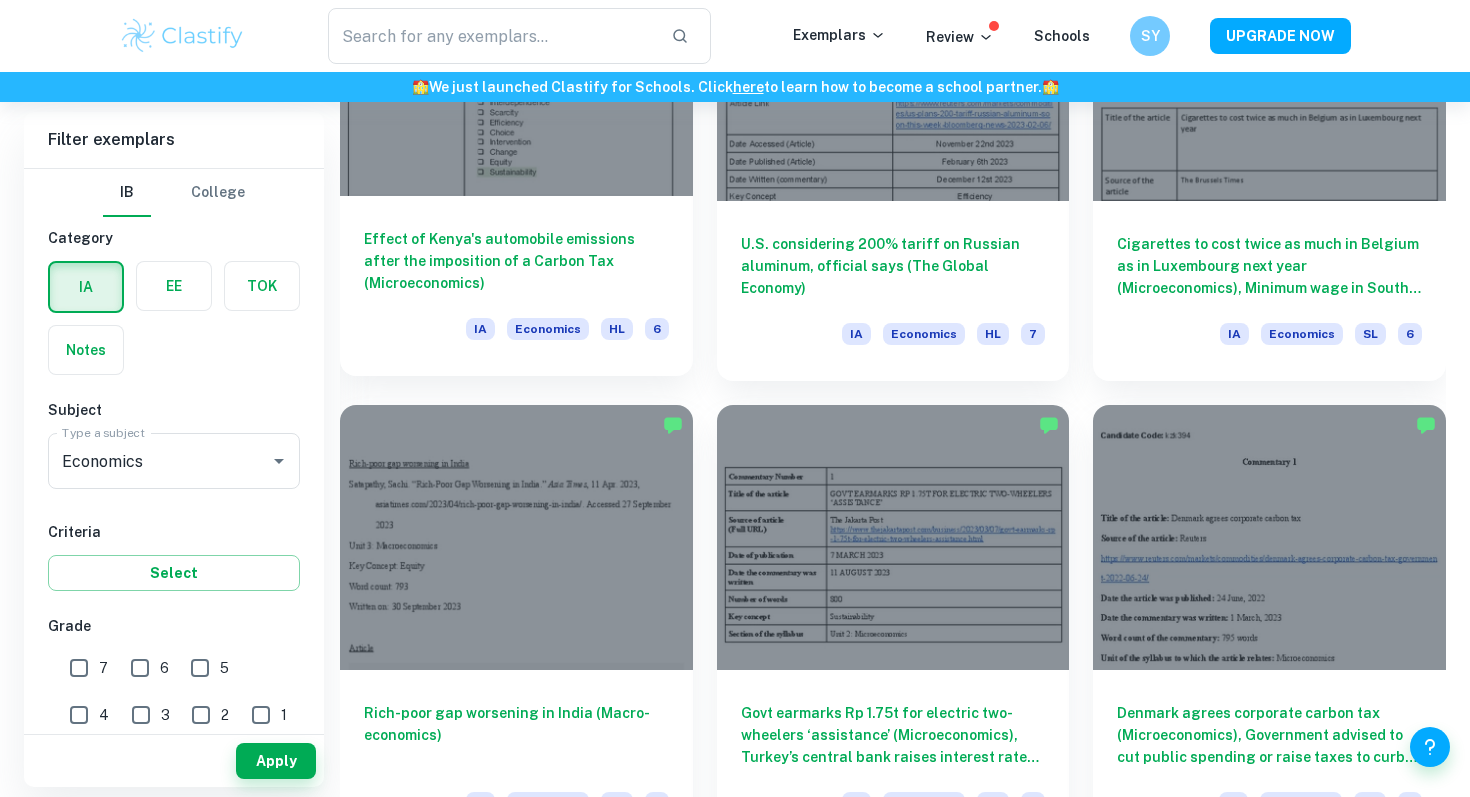 click on "Effect of Kenya's automobile emissions after the imposition of a Carbon Tax (Microeconomics) IA Economics HL 6" at bounding box center [516, 286] 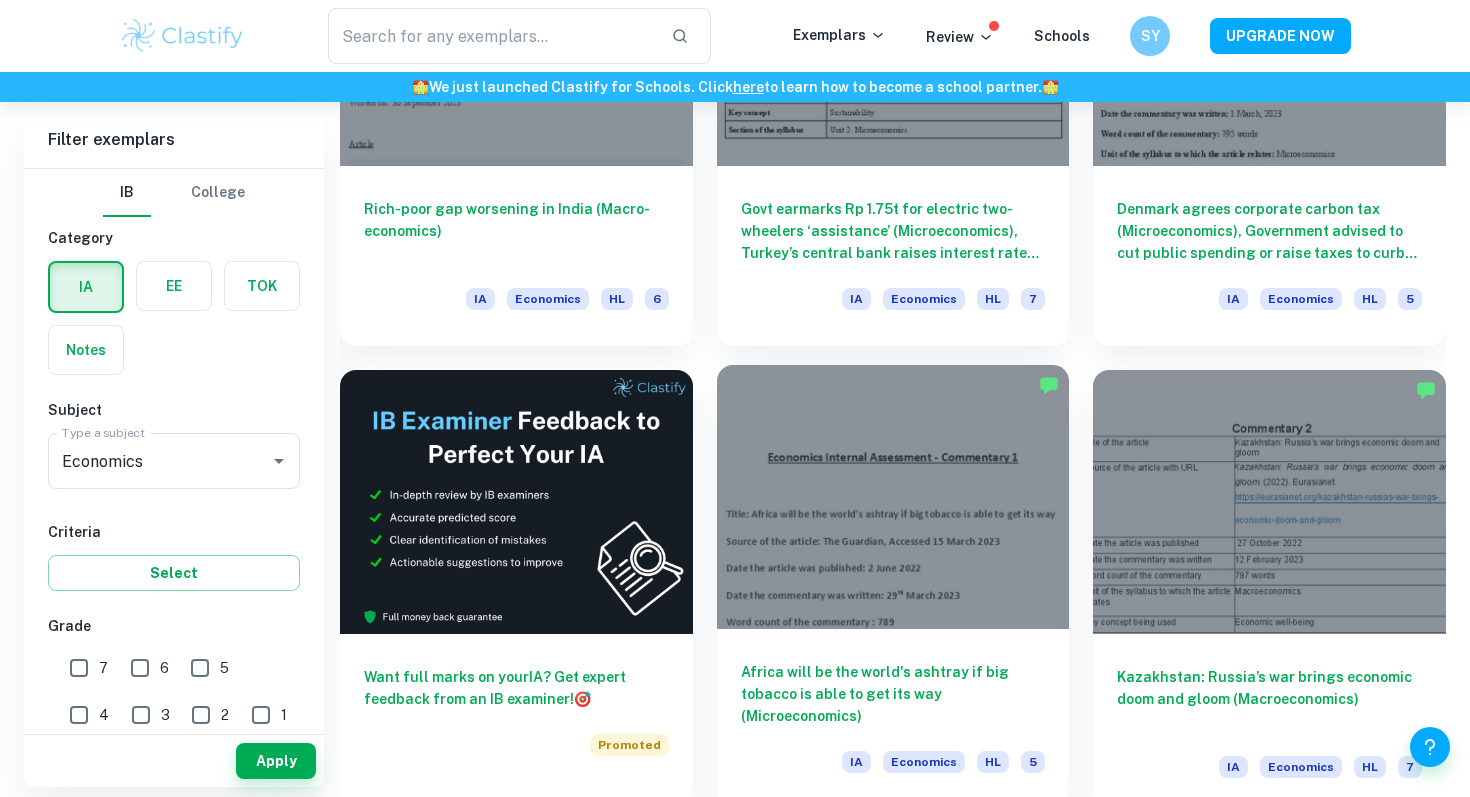 scroll, scrollTop: 3303, scrollLeft: 0, axis: vertical 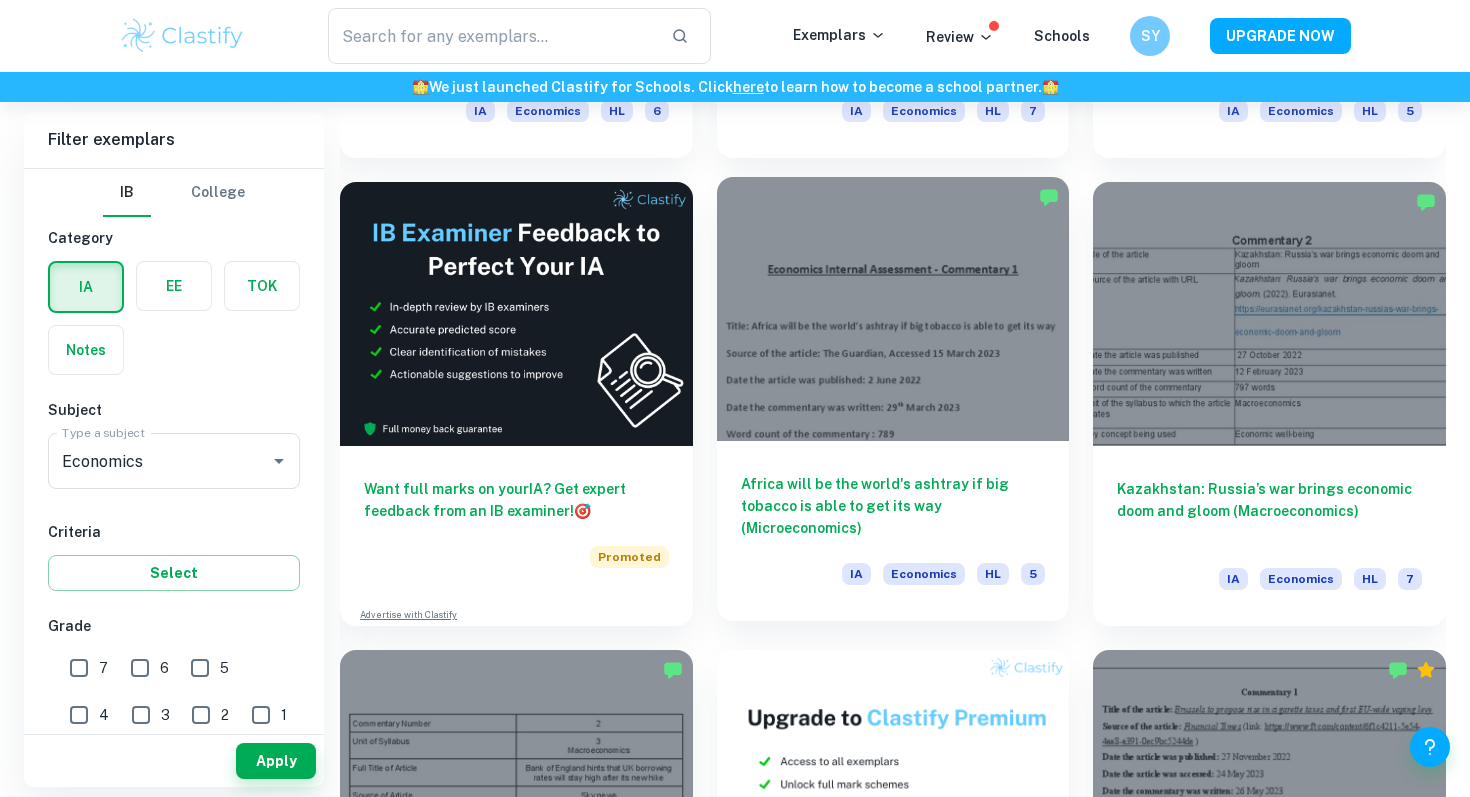 click at bounding box center (893, 309) 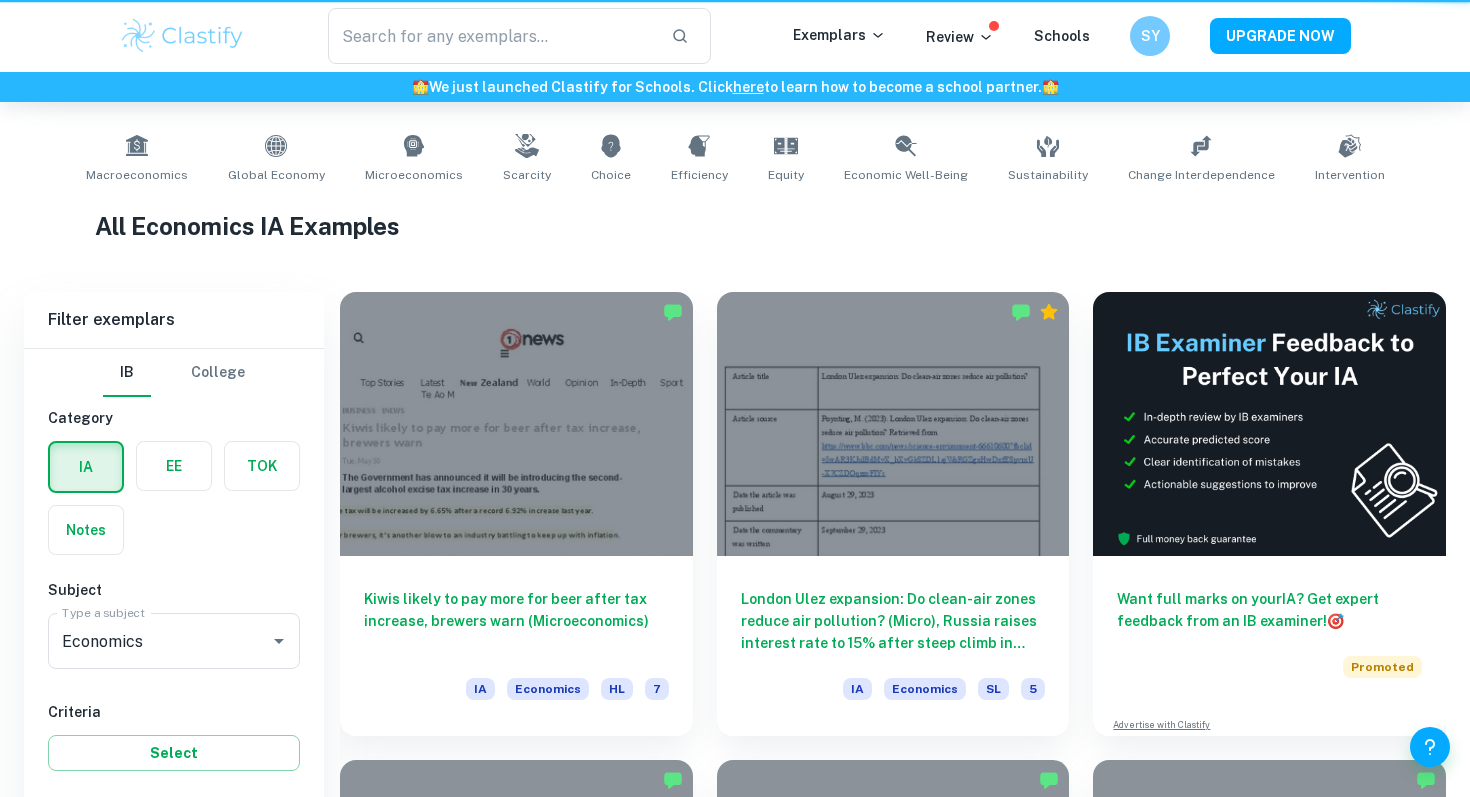 scroll, scrollTop: 3303, scrollLeft: 0, axis: vertical 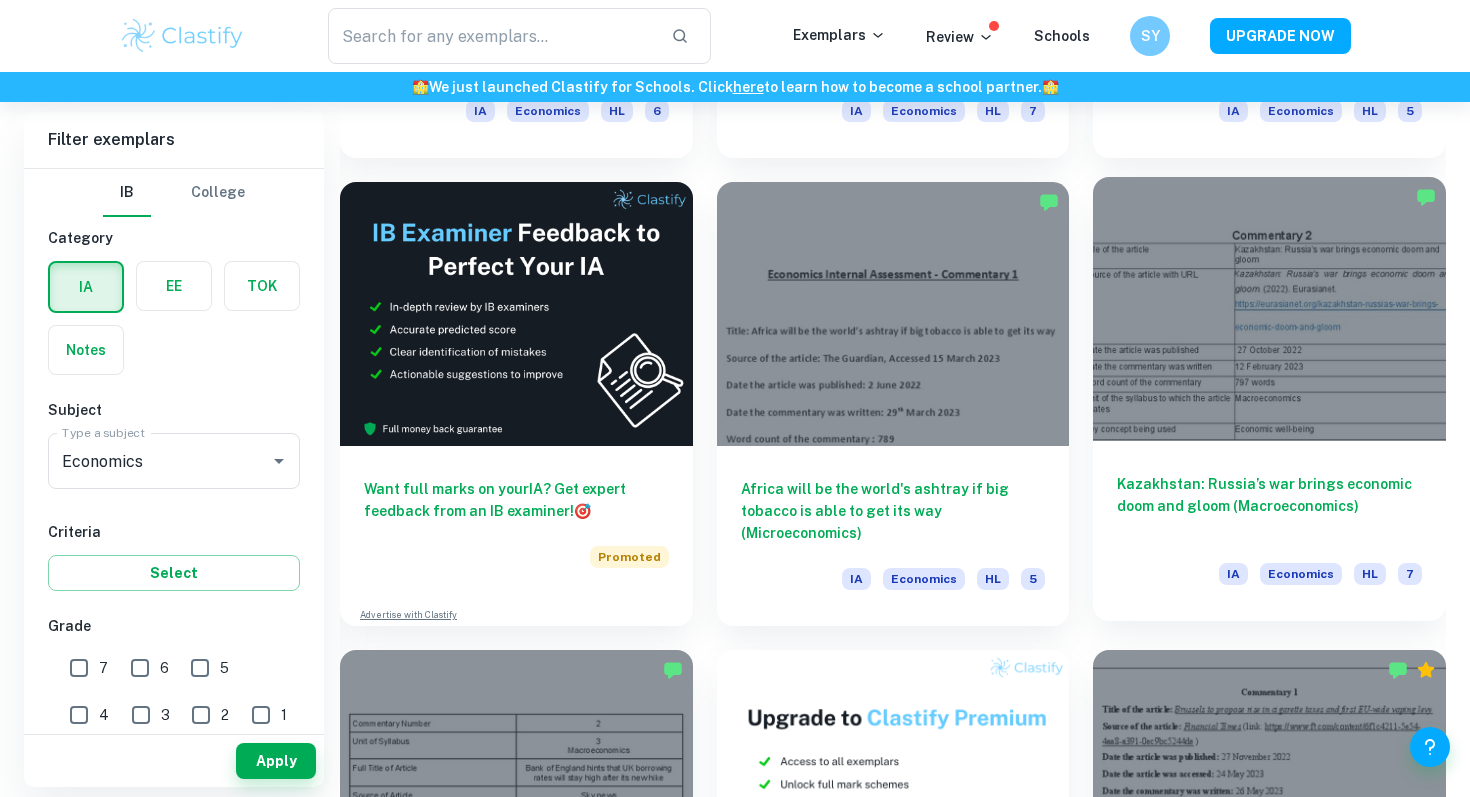 click on "Kazakhstan: Russia’s war brings economic doom and gloom (Macroeconomics)" at bounding box center [1269, 506] 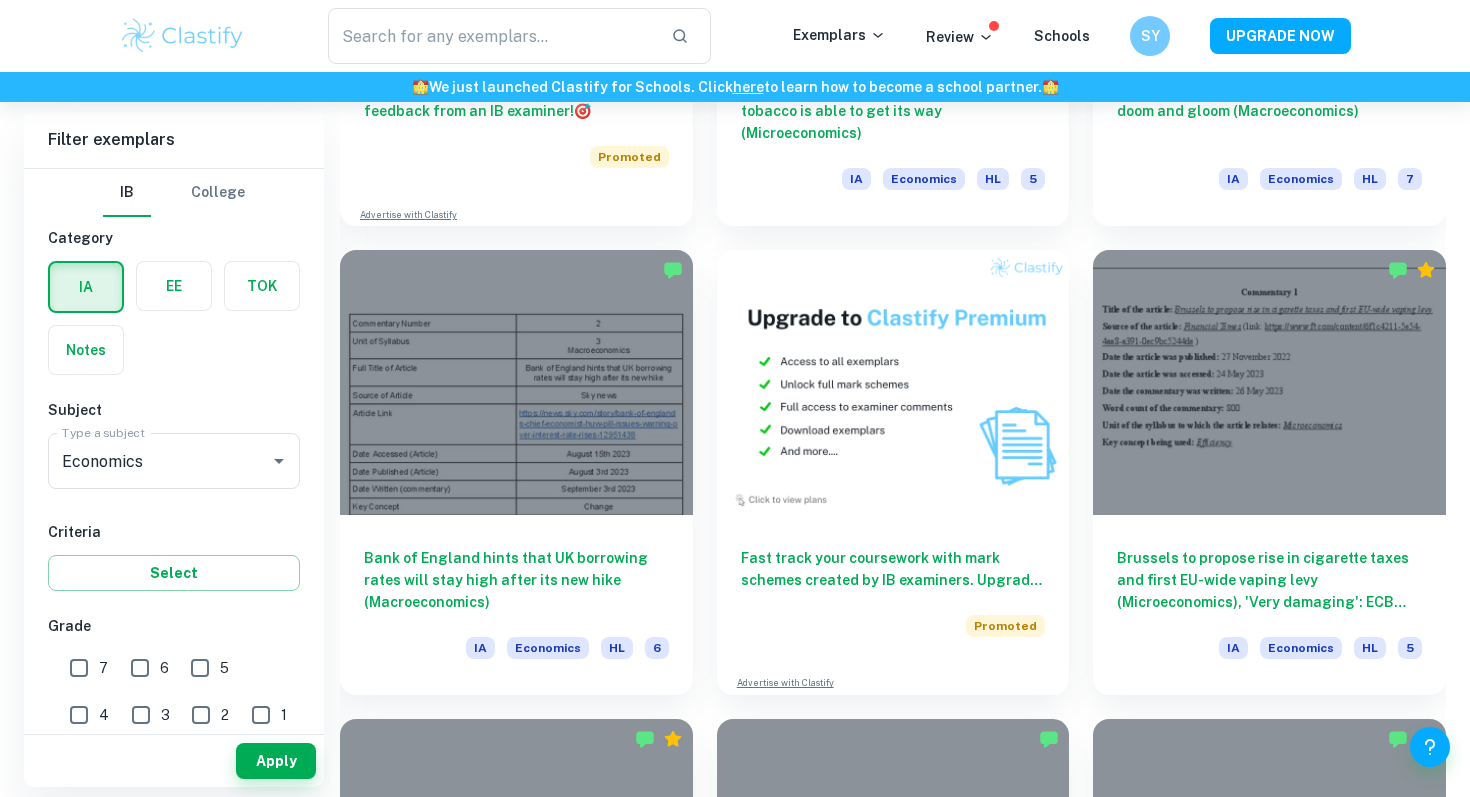 scroll, scrollTop: 3805, scrollLeft: 0, axis: vertical 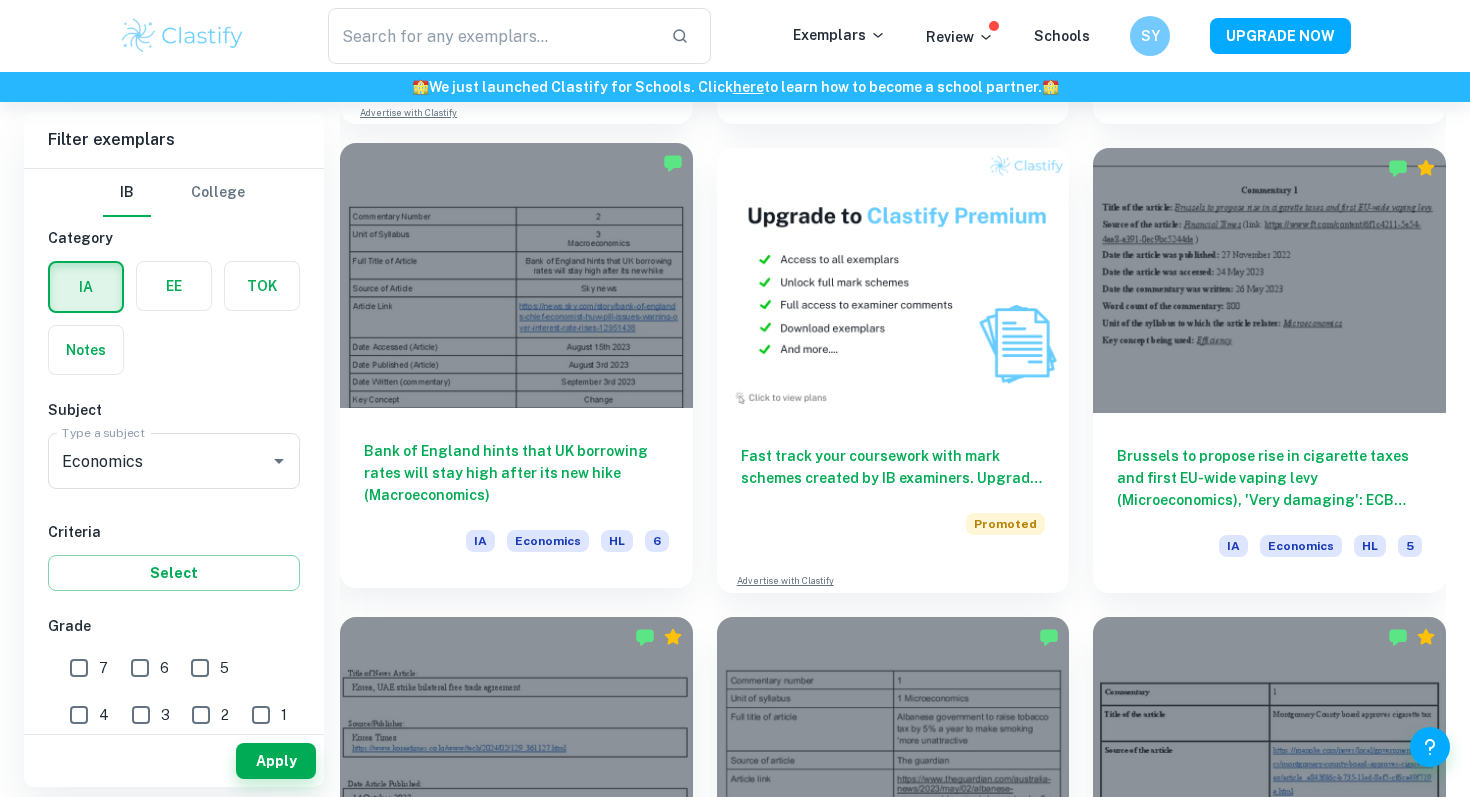 click at bounding box center (516, 275) 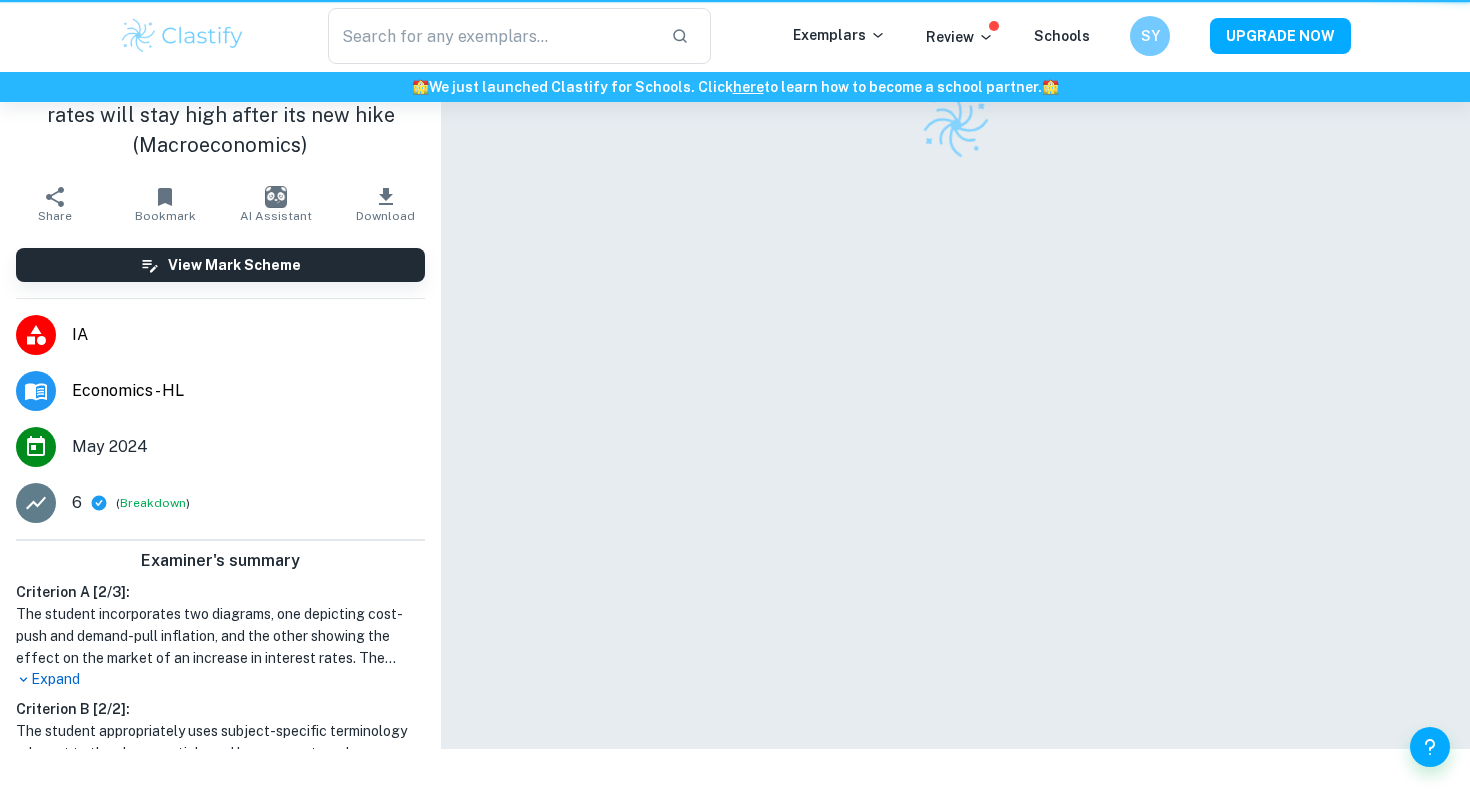 scroll, scrollTop: 0, scrollLeft: 0, axis: both 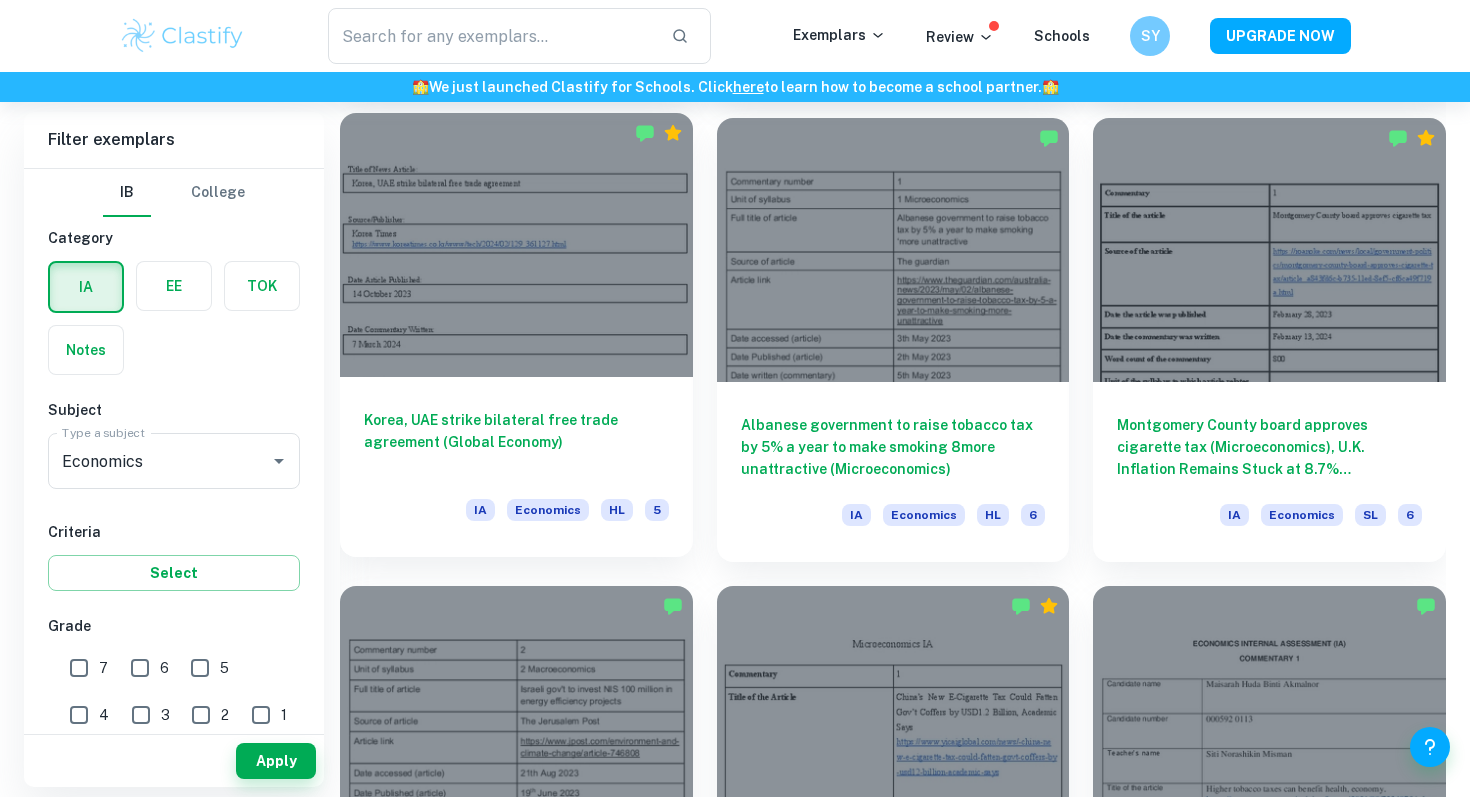 click at bounding box center (516, 245) 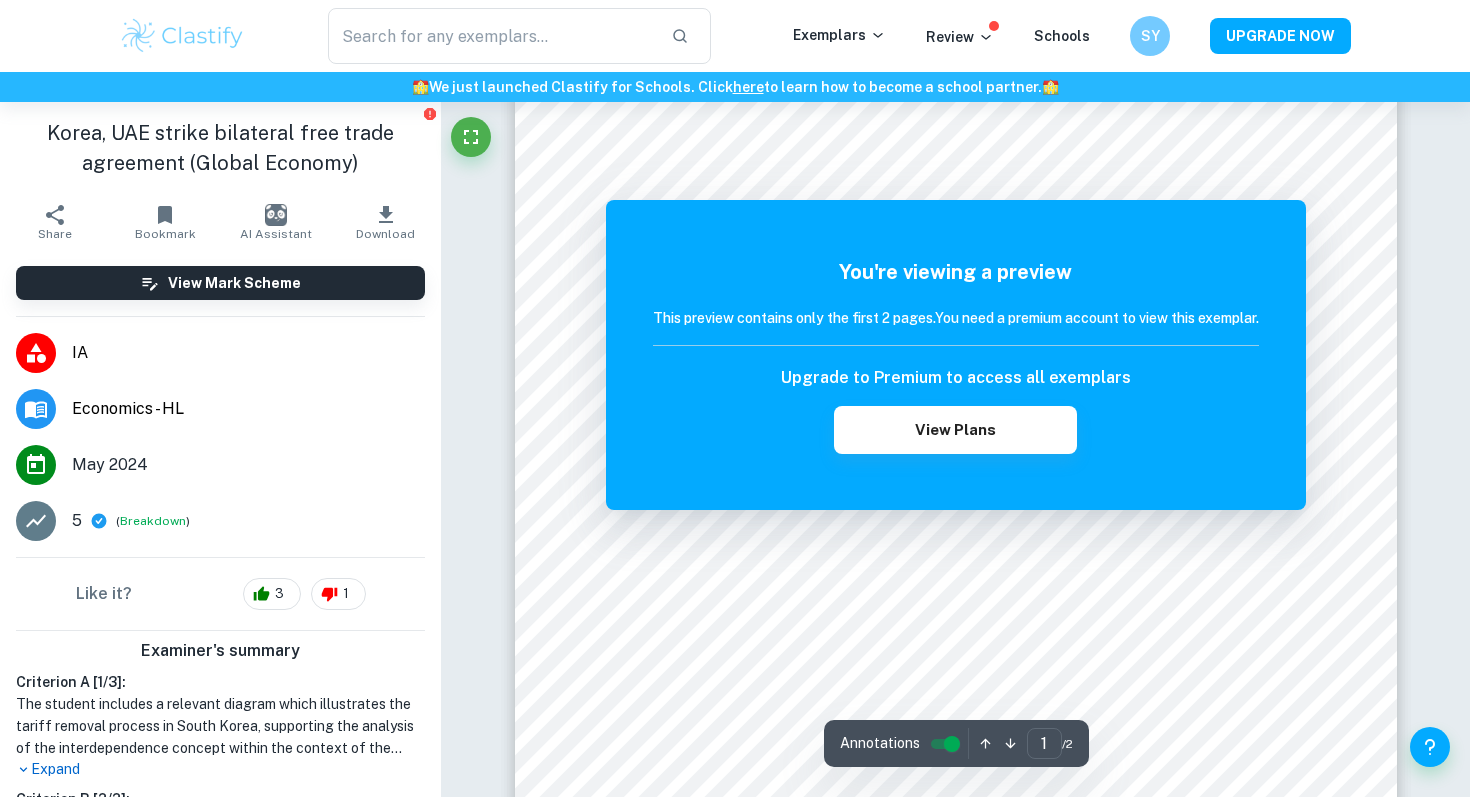 scroll, scrollTop: 171, scrollLeft: 0, axis: vertical 